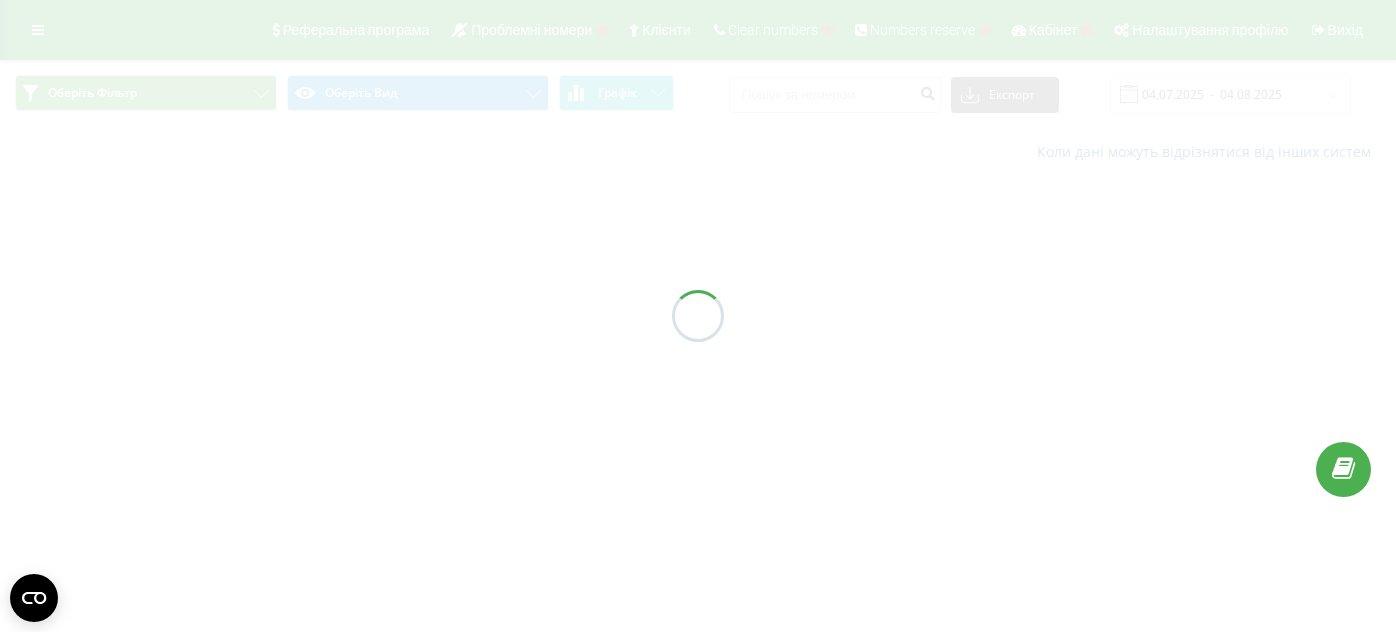 scroll, scrollTop: 0, scrollLeft: 0, axis: both 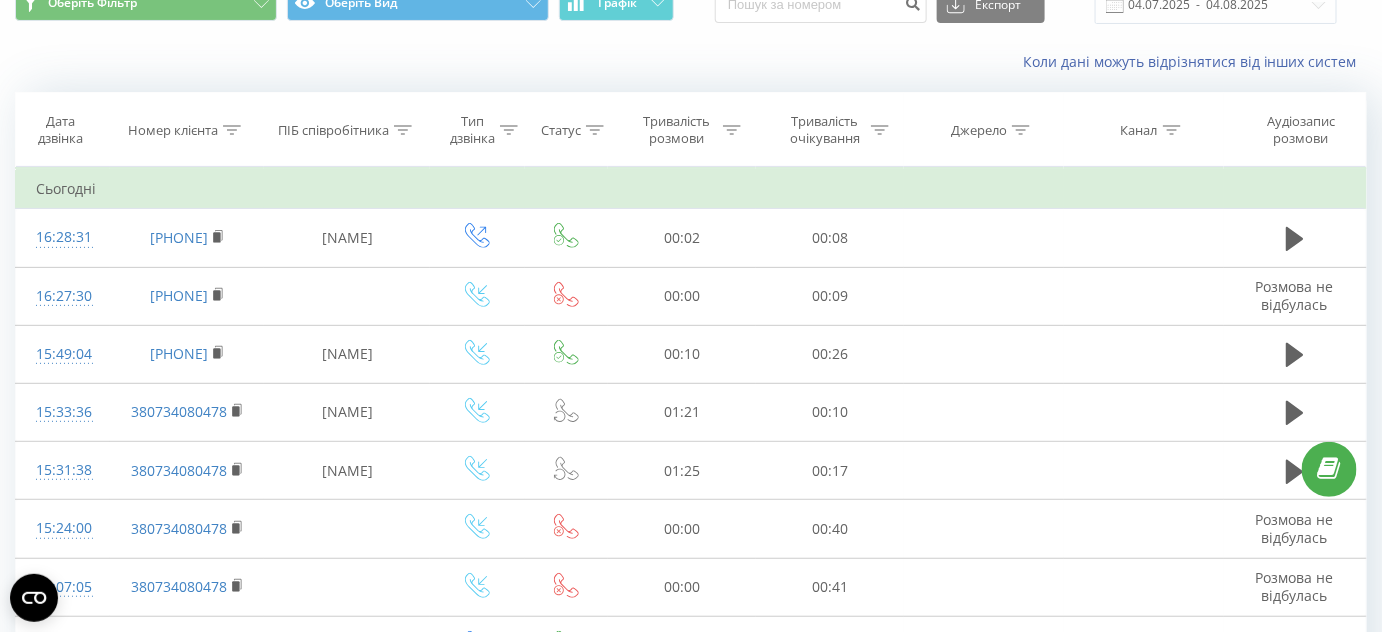 click 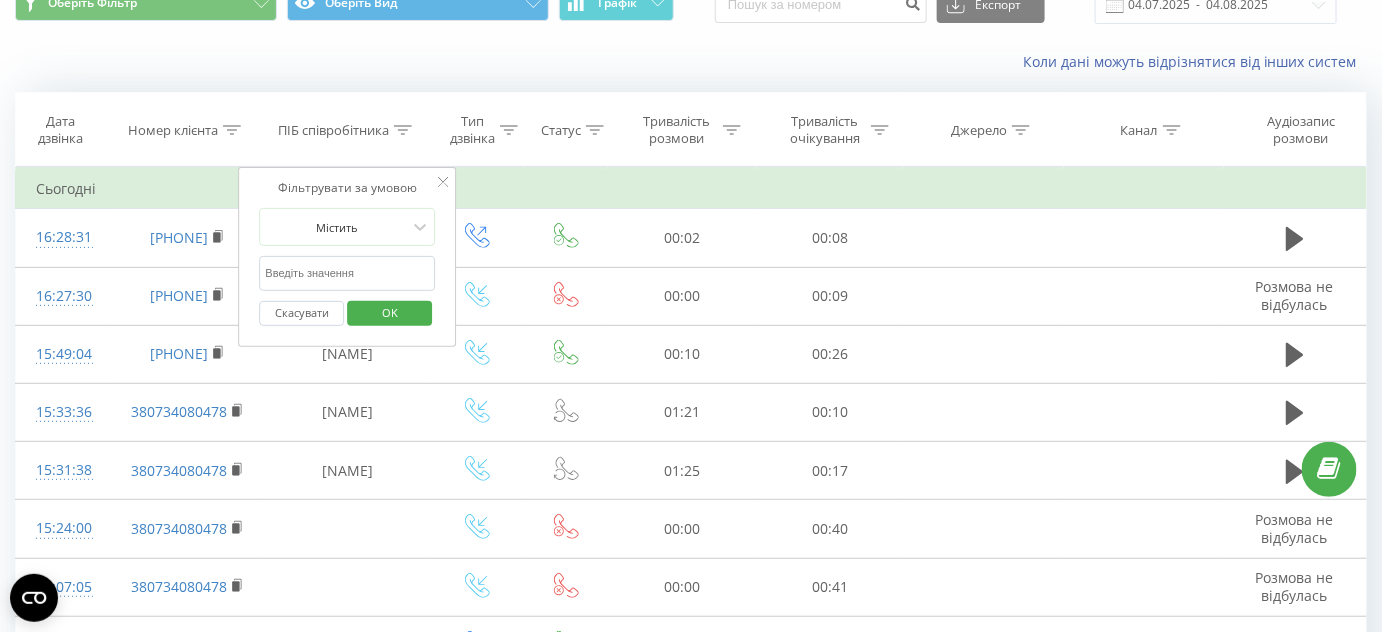click at bounding box center (347, 273) 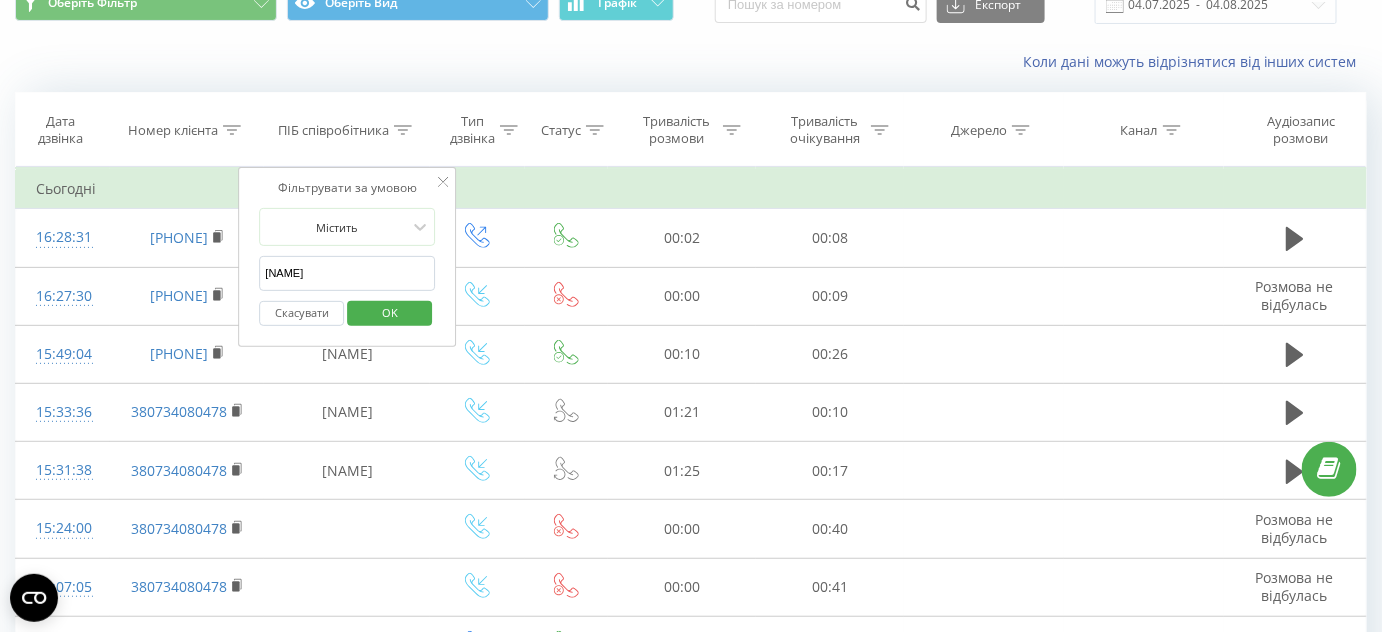 type on "[NAME]" 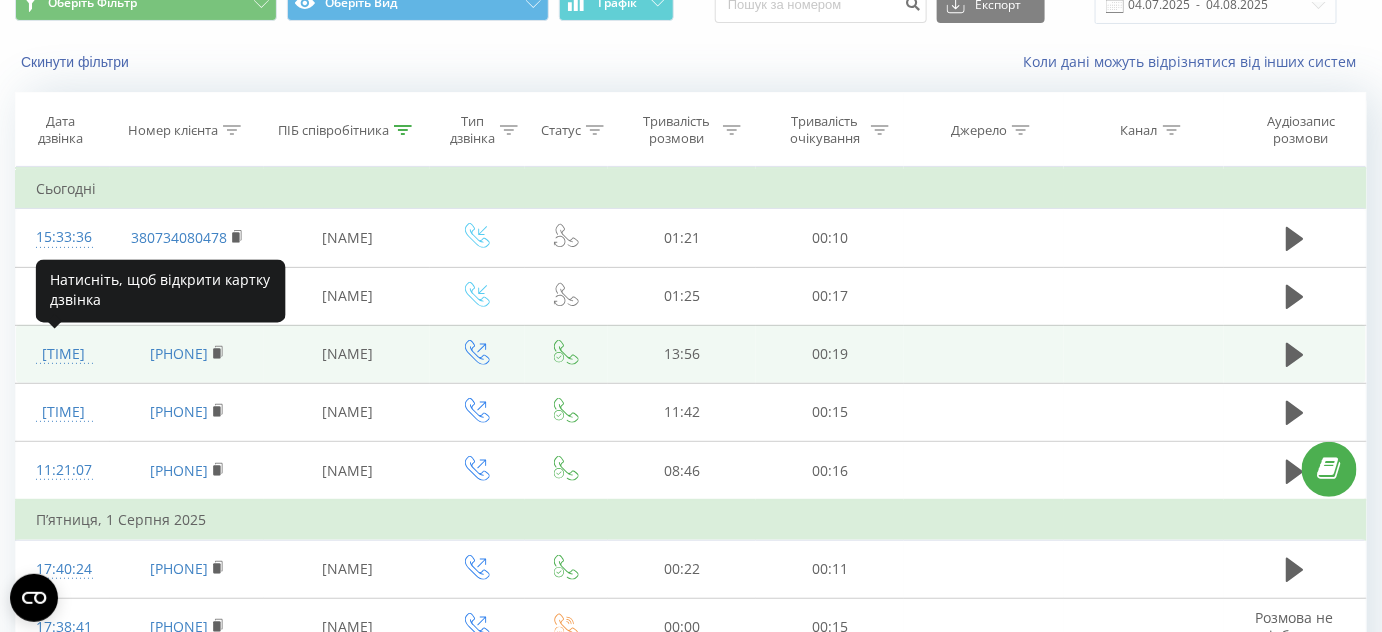 click on "[TIME]" at bounding box center (63, 354) 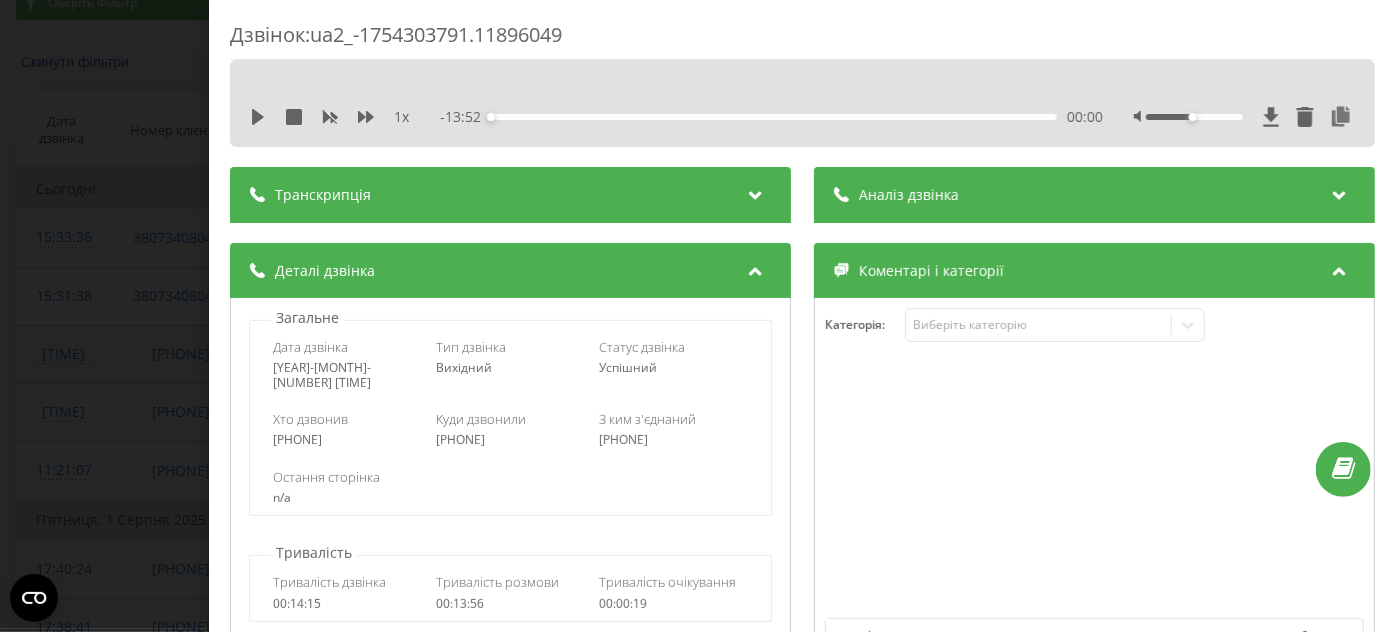 click on "Дзвінок : ua2_-1754303791.11896049 1 x - [TIME] 00:00 00:00 Транскрипція Для AI-аналізу майбутніх дзвінків налаштуйте та активуйте профіль на сторінці . Якщо профіль вже є і дзвінок відповідає його умовам, оновіть сторінку через 10 хвилин - AI аналізує поточний дзвінок. Аналіз дзвінка Для AI-аналізу майбутніх дзвінків налаштуйте та активуйте профіль на сторінці . Якщо профіль вже є і дзвінок відповідає його умовам, оновіть сторінку через 10 хвилин - AI аналізує поточний дзвінок. Деталі дзвінка Загальне Дата дзвінка [YEAR]-[MONTH]-[NUMBER] [TIME] Тип дзвінка Вихідний Статус дзвінка Успішний [PHONE]" at bounding box center [698, 316] 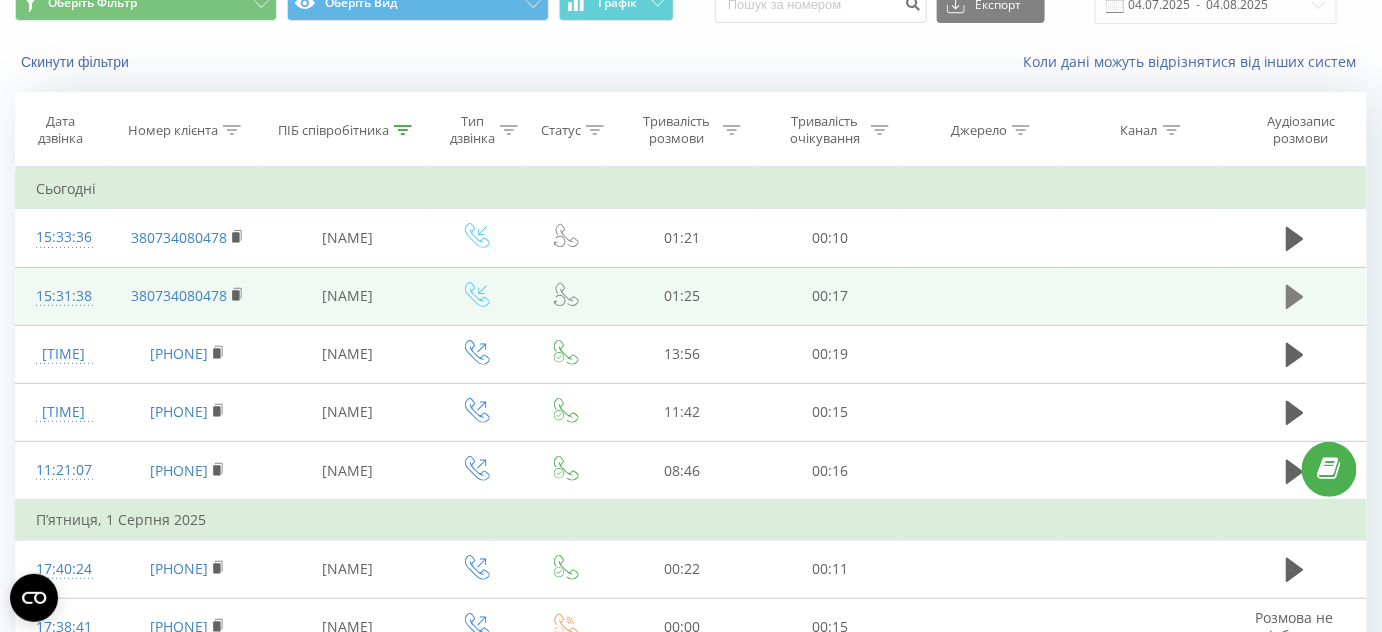 click 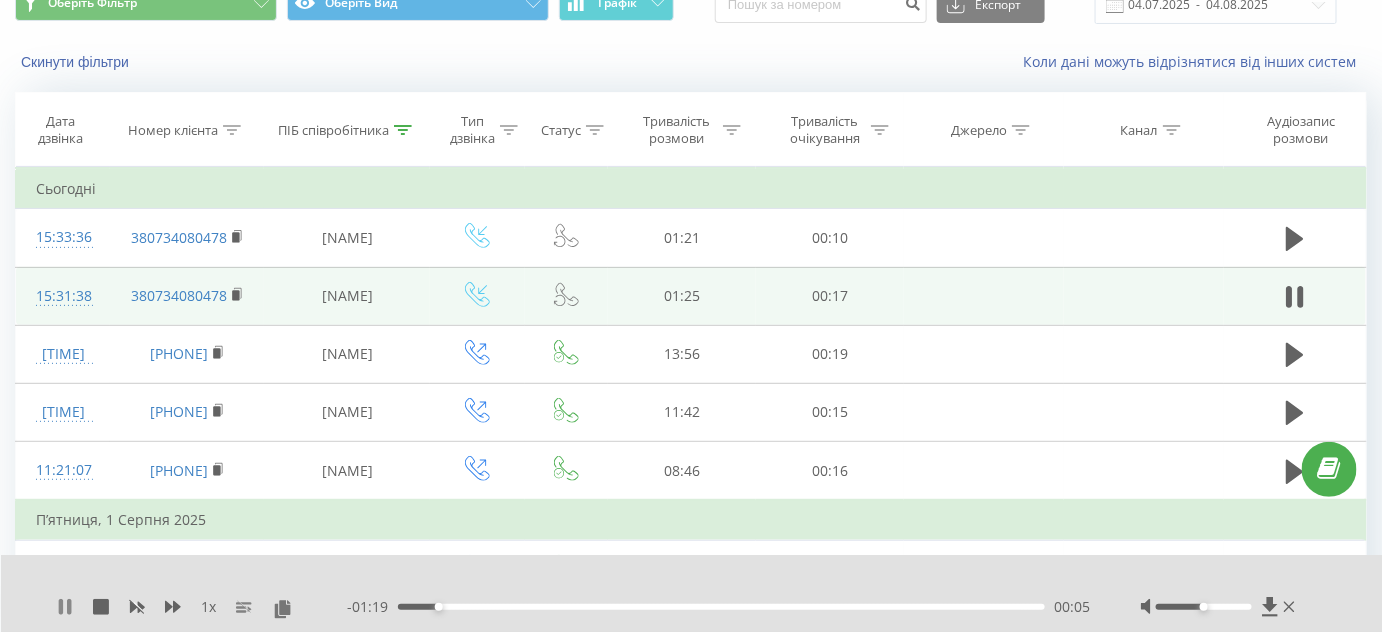 click 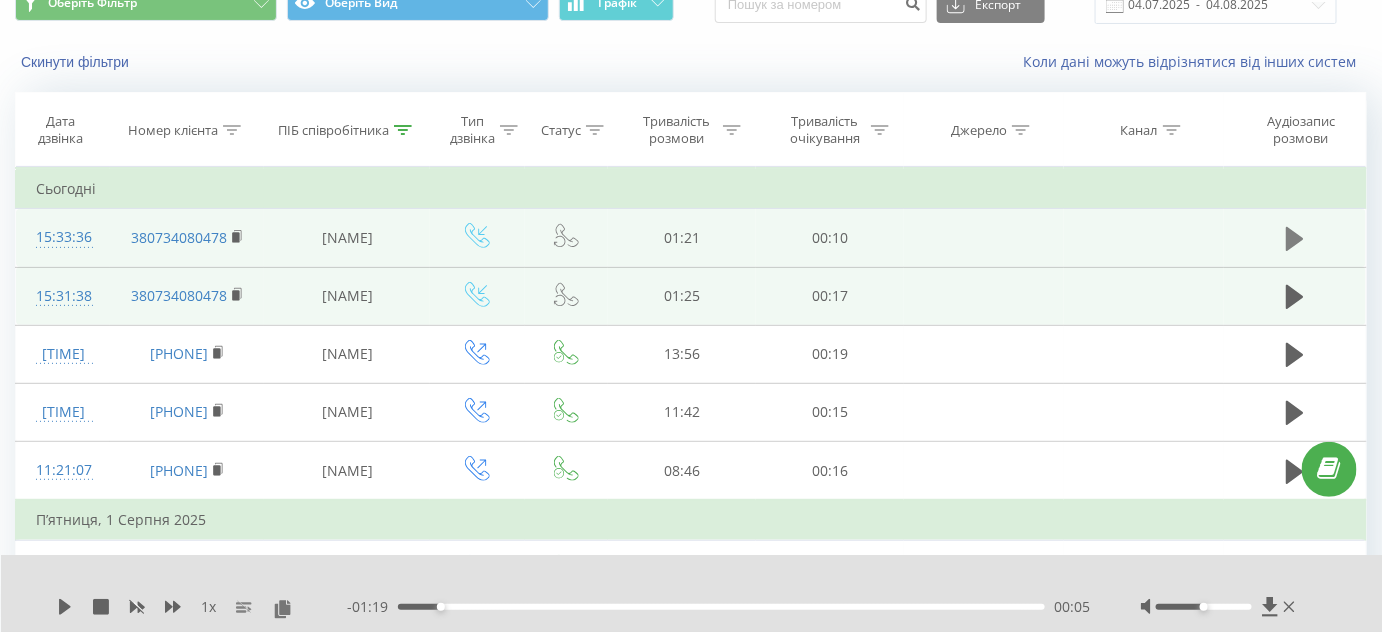 click 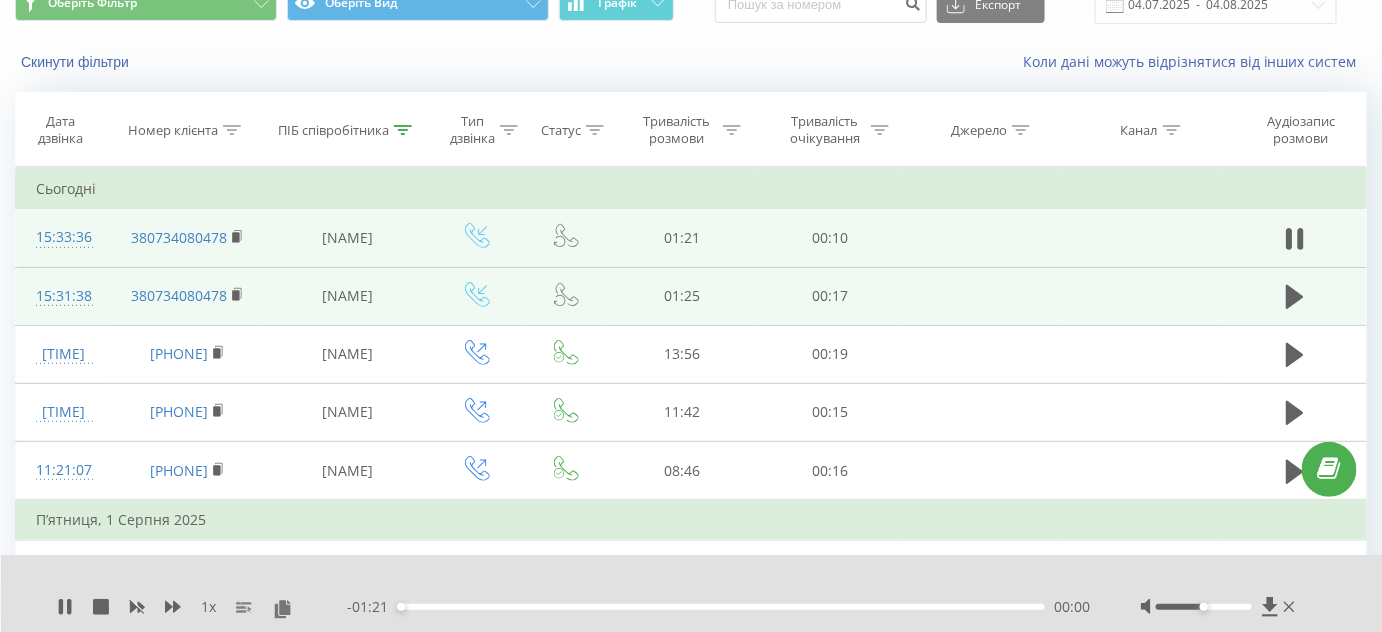click on "- 01:21 00:00   00:00" at bounding box center [719, 607] 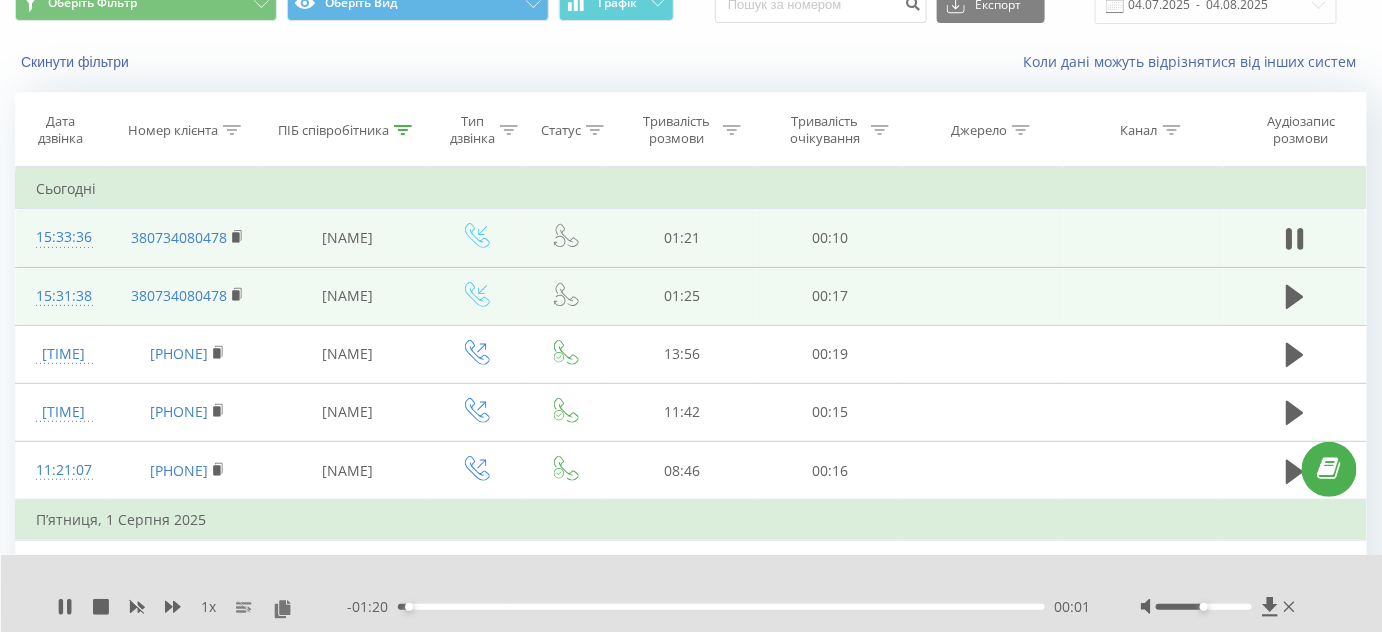 click on "00:01" at bounding box center (721, 607) 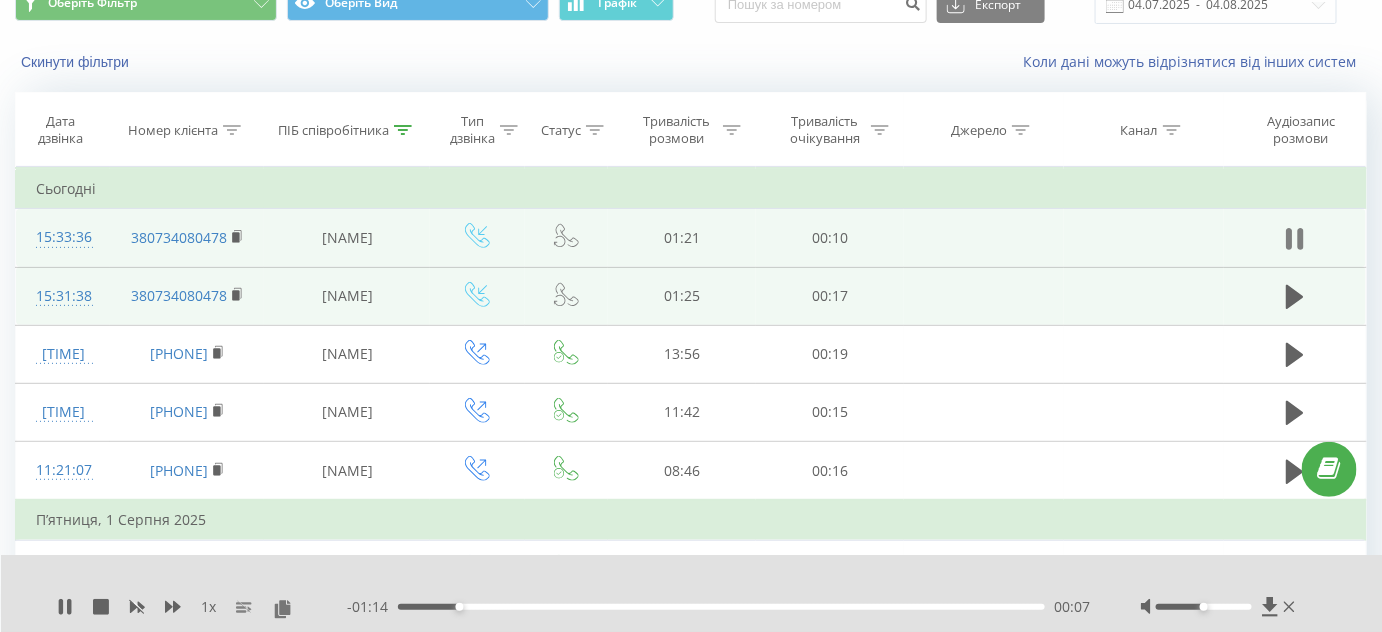 click 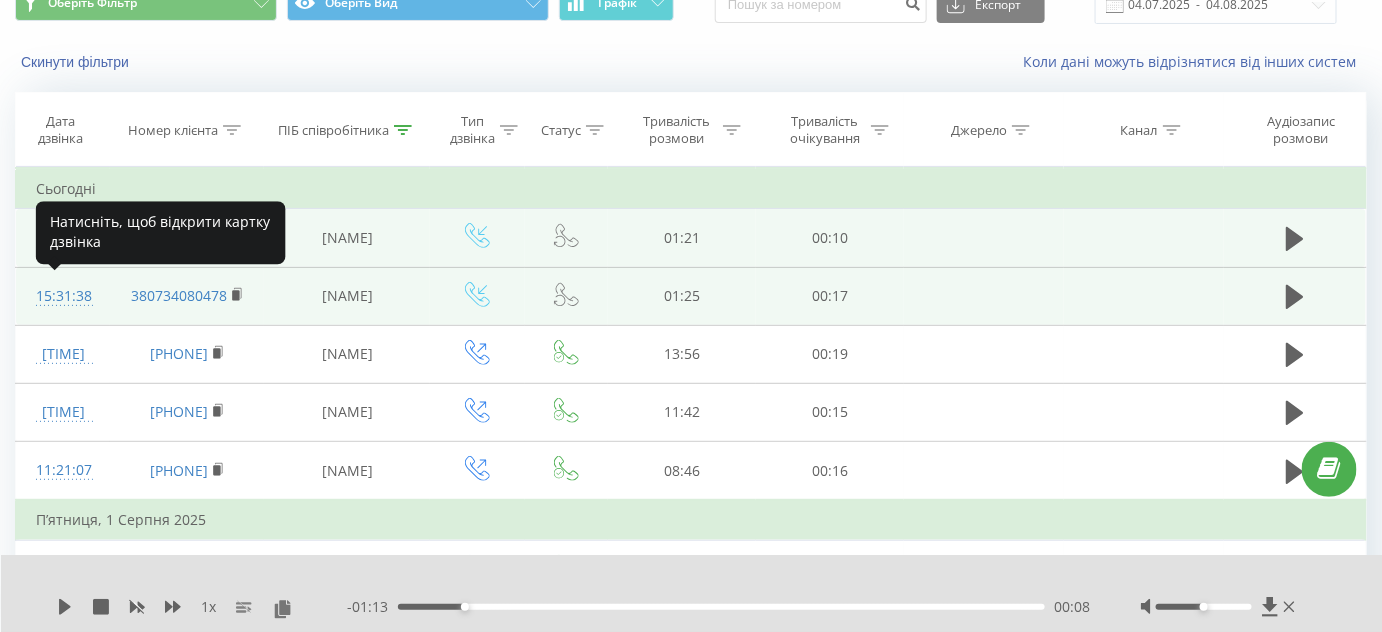 click on "15:31:38" at bounding box center (63, 296) 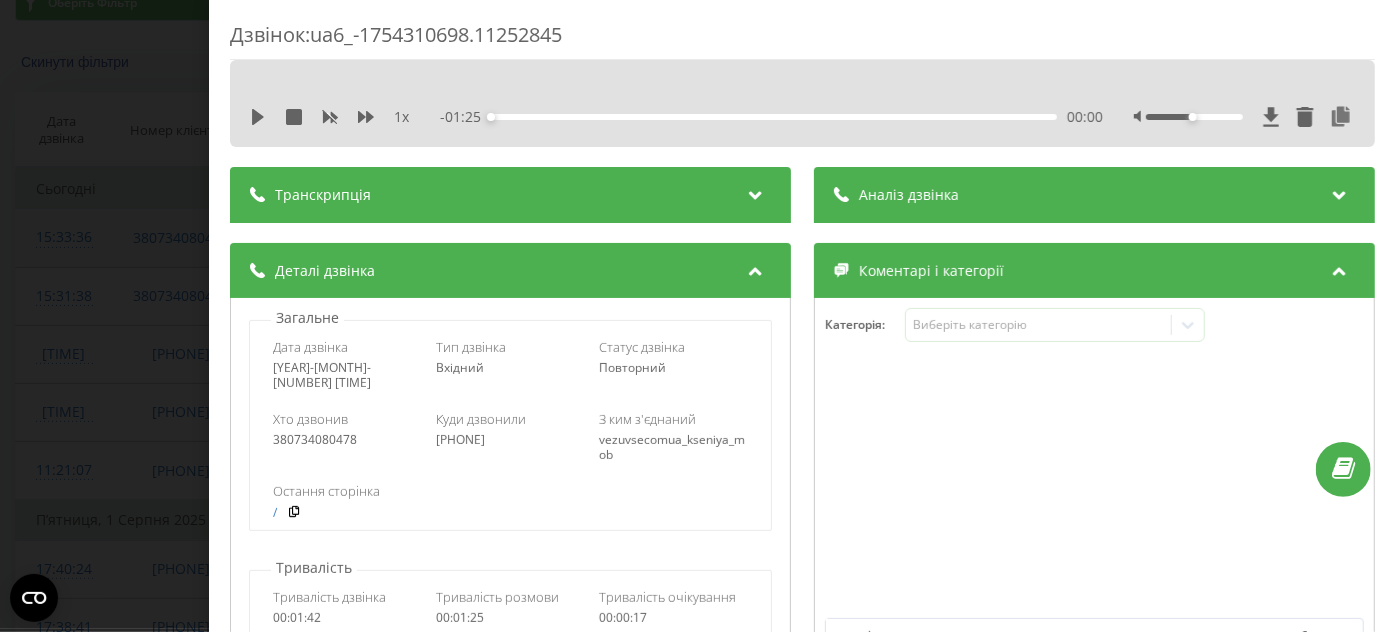 click on "Дзвінок : ua6_-1754310698.11252845 1 x - [TIME] 00:00 00:00 Транскрипція Для AI-аналізу майбутніх дзвінків налаштуйте та активуйте профіль на сторінці . Якщо профіль вже є і дзвінок відповідає його умовам, оновіть сторінку через 10 хвилин - AI аналізує поточний дзвінок. Аналіз дзвінка Для AI-аналізу майбутніх дзвінків налаштуйте та активуйте профіль на сторінці . Якщо профіль вже є і дзвінок відповідає його умовам, оновіть сторінку через 10 хвилин - AI аналізує поточний дзвінок. Деталі дзвінка Загальне Дата дзвінка [YEAR]-[MONTH]-[NUMBER] [TIME] Тип дзвінка Вхідний Статус дзвінка Повторний [PHONE]" at bounding box center (698, 316) 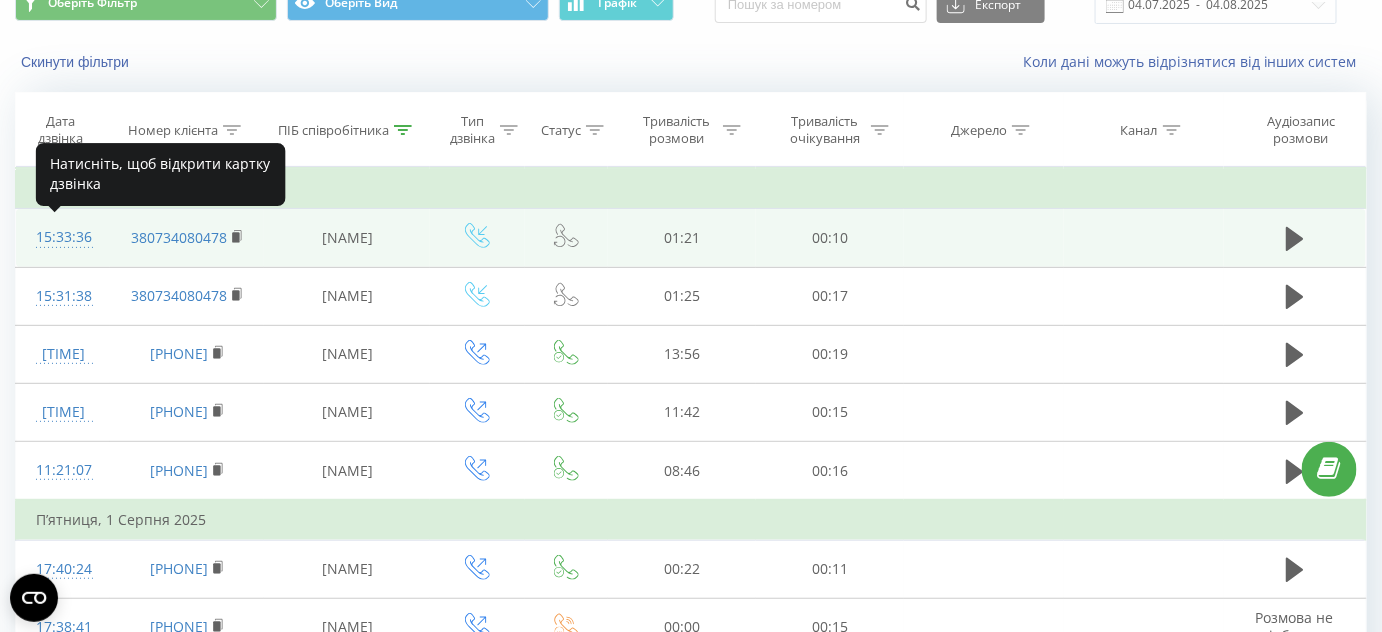 click on "15:33:36" at bounding box center (63, 237) 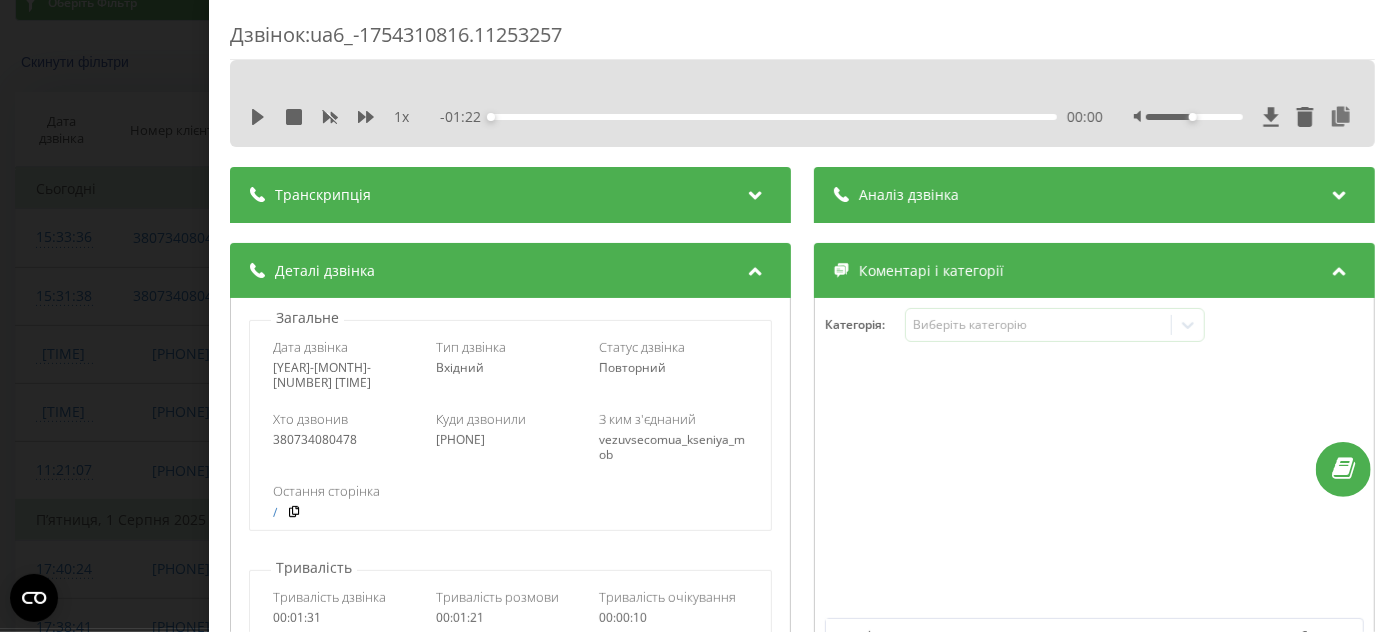 click on "Дзвінок : ua6_-1754310816.11253257 1 x - [TIME] 00:00 00:00 Транскрипція Для AI-аналізу майбутніх дзвінків налаштуйте та активуйте профіль на сторінці . Якщо профіль вже є і дзвінок відповідає його умовам, оновіть сторінку через 10 хвилин - AI аналізує поточний дзвінок. Аналіз дзвінка Для AI-аналізу майбутніх дзвінків налаштуйте та активуйте профіль на сторінці . Якщо профіль вже є і дзвінок відповідає його умовам, оновіть сторінку через 10 хвилин - AI аналізує поточний дзвінок. Деталі дзвінка Загальне Дата дзвінка [YEAR]-[MONTH]-[NUMBER] [TIME] Тип дзвінка Вхідний Статус дзвінка Повторний [PHONE]" at bounding box center [698, 316] 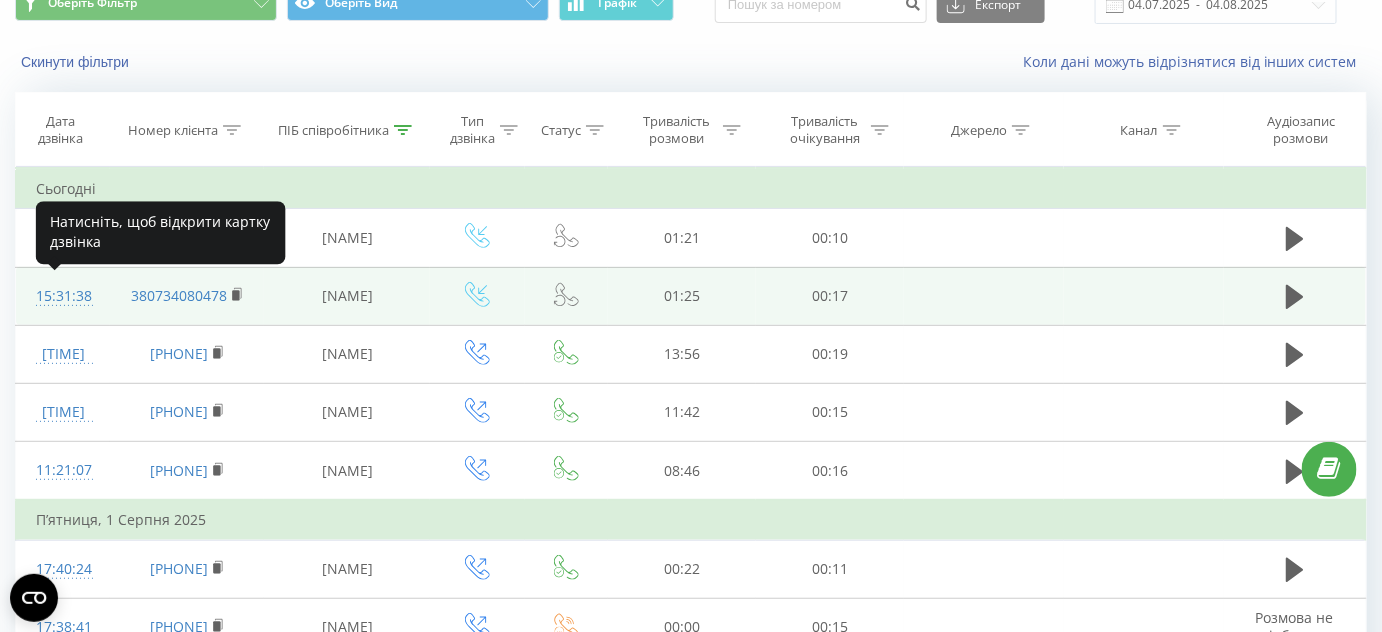 click on "15:31:38" at bounding box center (63, 296) 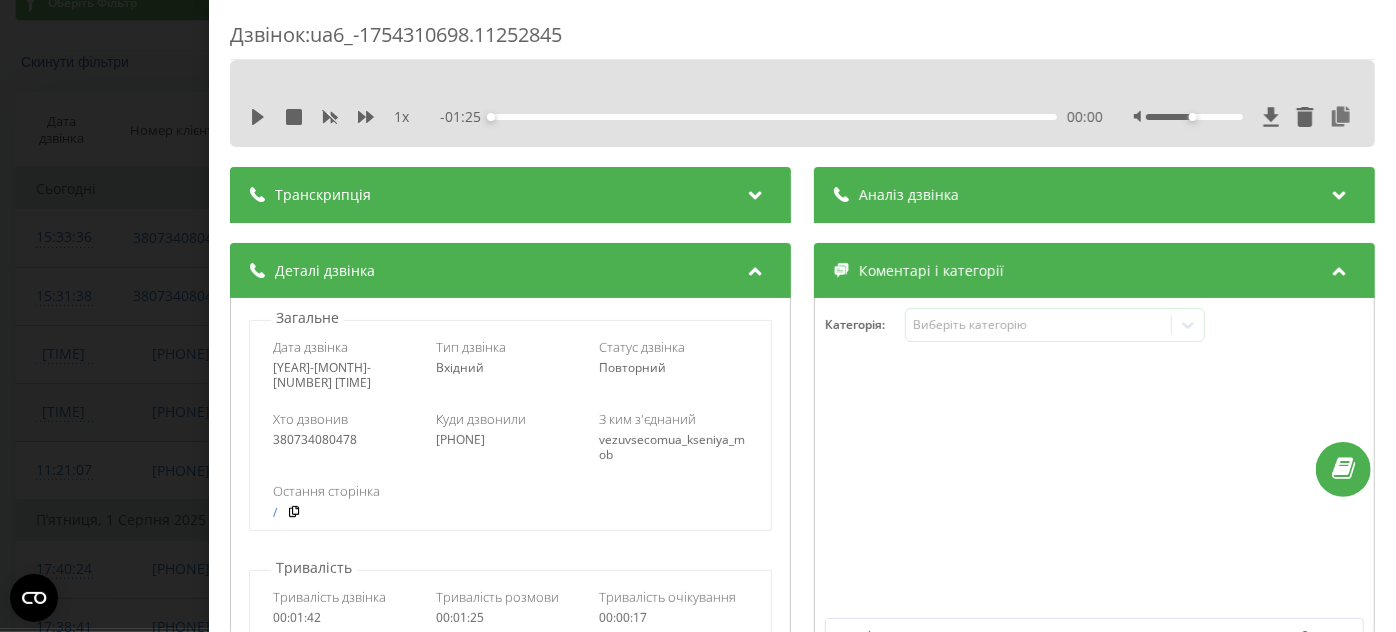 click on "Дзвінок : ua6_-1754310698.11252845 1 x - [TIME] 00:00 00:00 Транскрипція Для AI-аналізу майбутніх дзвінків налаштуйте та активуйте профіль на сторінці . Якщо профіль вже є і дзвінок відповідає його умовам, оновіть сторінку через 10 хвилин - AI аналізує поточний дзвінок. Аналіз дзвінка Для AI-аналізу майбутніх дзвінків налаштуйте та активуйте профіль на сторінці . Якщо профіль вже є і дзвінок відповідає його умовам, оновіть сторінку через 10 хвилин - AI аналізує поточний дзвінок. Деталі дзвінка Загальне Дата дзвінка [YEAR]-[MONTH]-[NUMBER] [TIME] Тип дзвінка Вхідний Статус дзвінка Повторний [PHONE]" at bounding box center [698, 316] 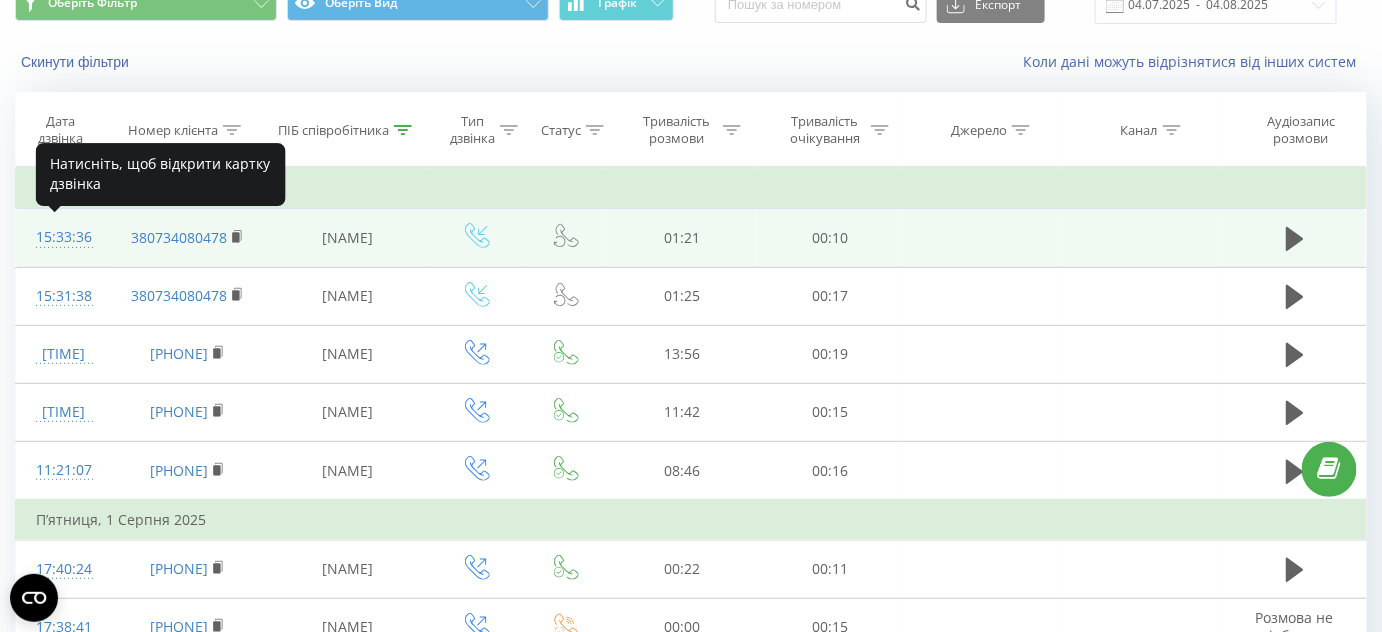 click on "15:33:36" at bounding box center (63, 237) 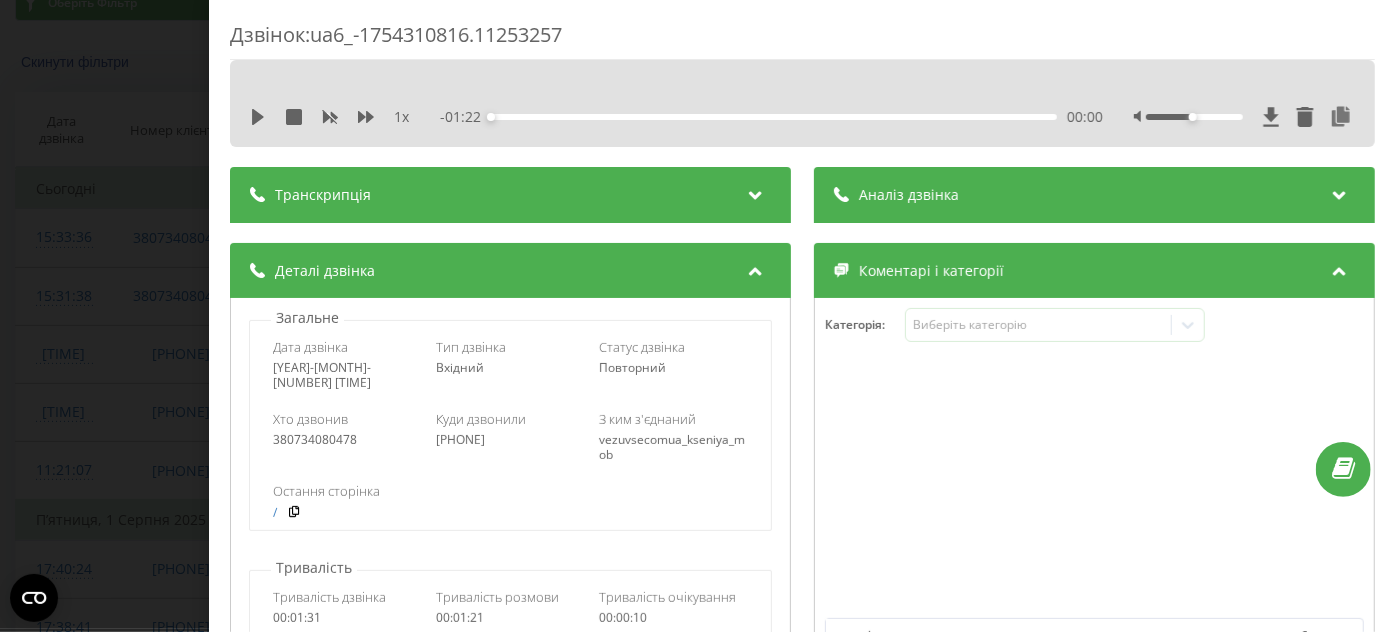 click on "Дзвінок : ua6_-1754310816.11253257 1 x - [TIME] 00:00 00:00 Транскрипція Для AI-аналізу майбутніх дзвінків налаштуйте та активуйте профіль на сторінці . Якщо профіль вже є і дзвінок відповідає його умовам, оновіть сторінку через 10 хвилин - AI аналізує поточний дзвінок. Аналіз дзвінка Для AI-аналізу майбутніх дзвінків налаштуйте та активуйте профіль на сторінці . Якщо профіль вже є і дзвінок відповідає його умовам, оновіть сторінку через 10 хвилин - AI аналізує поточний дзвінок. Деталі дзвінка Загальне Дата дзвінка [YEAR]-[MONTH]-[NUMBER] [TIME] Тип дзвінка Вхідний Статус дзвінка Повторний [PHONE]" at bounding box center (698, 316) 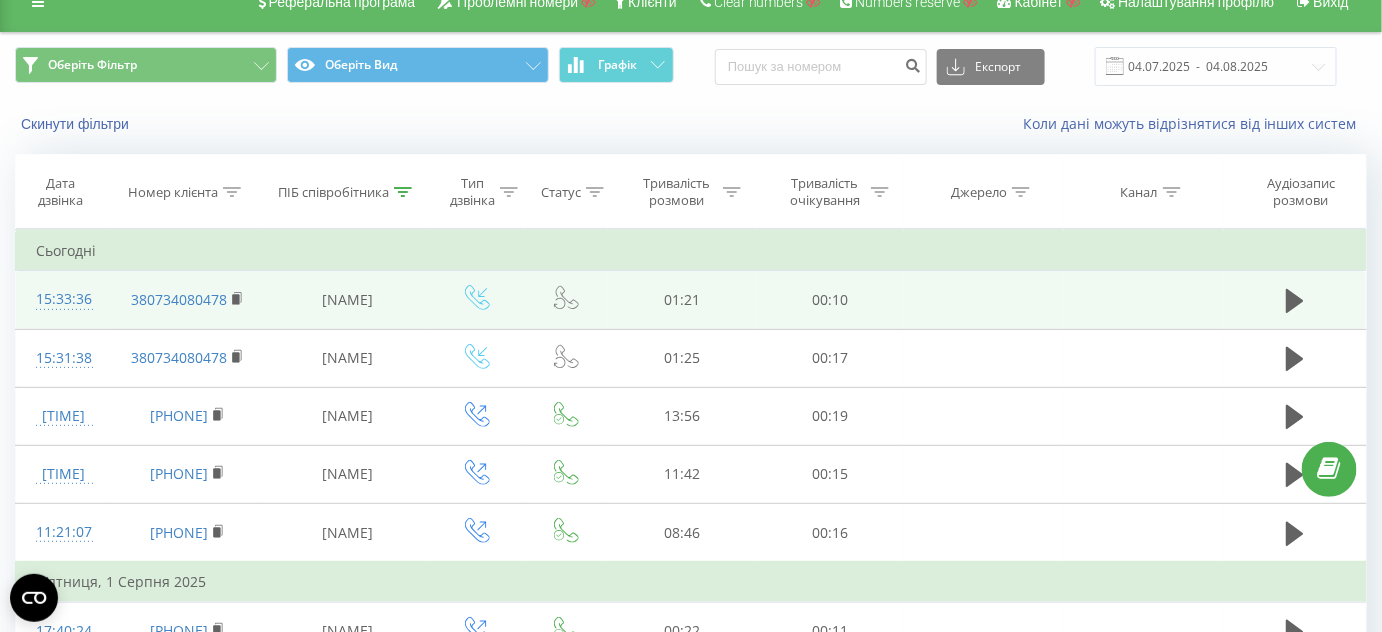 scroll, scrollTop: 0, scrollLeft: 0, axis: both 